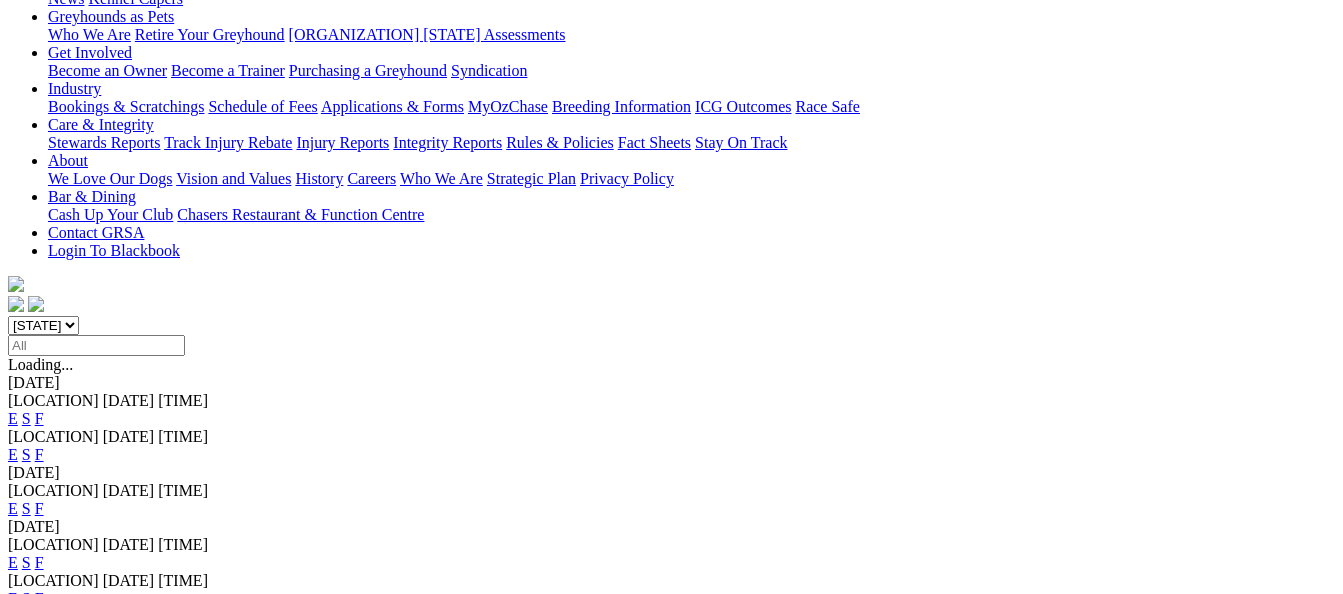 scroll, scrollTop: 300, scrollLeft: 0, axis: vertical 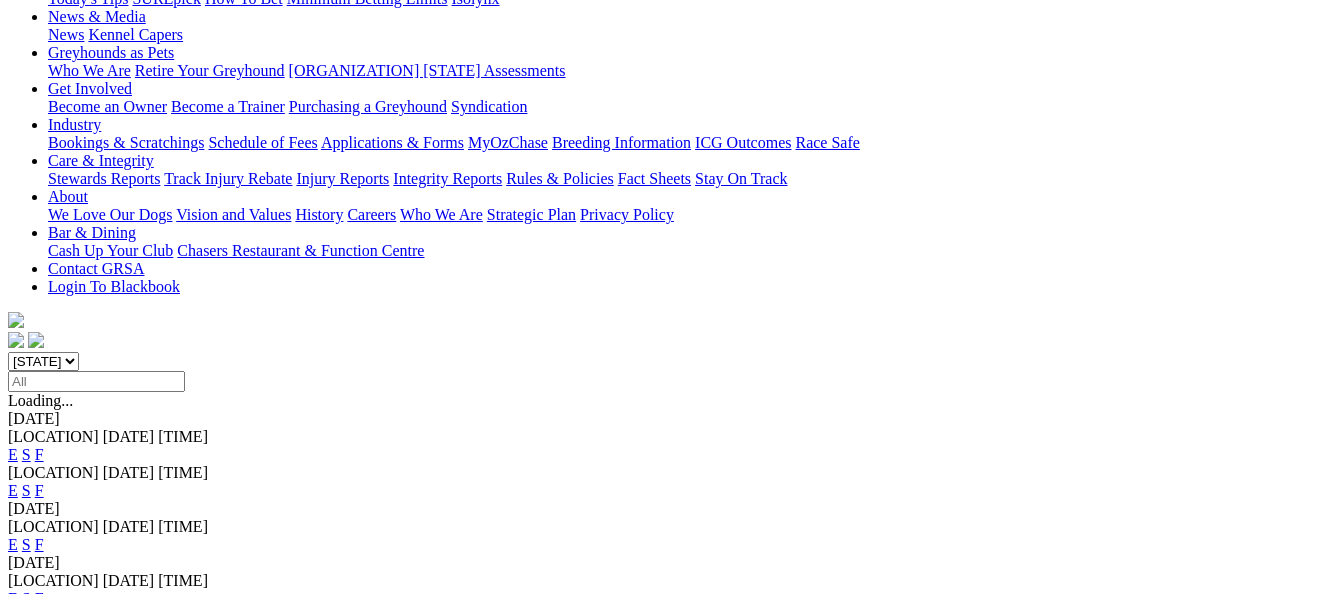 click on "F" at bounding box center [39, 490] 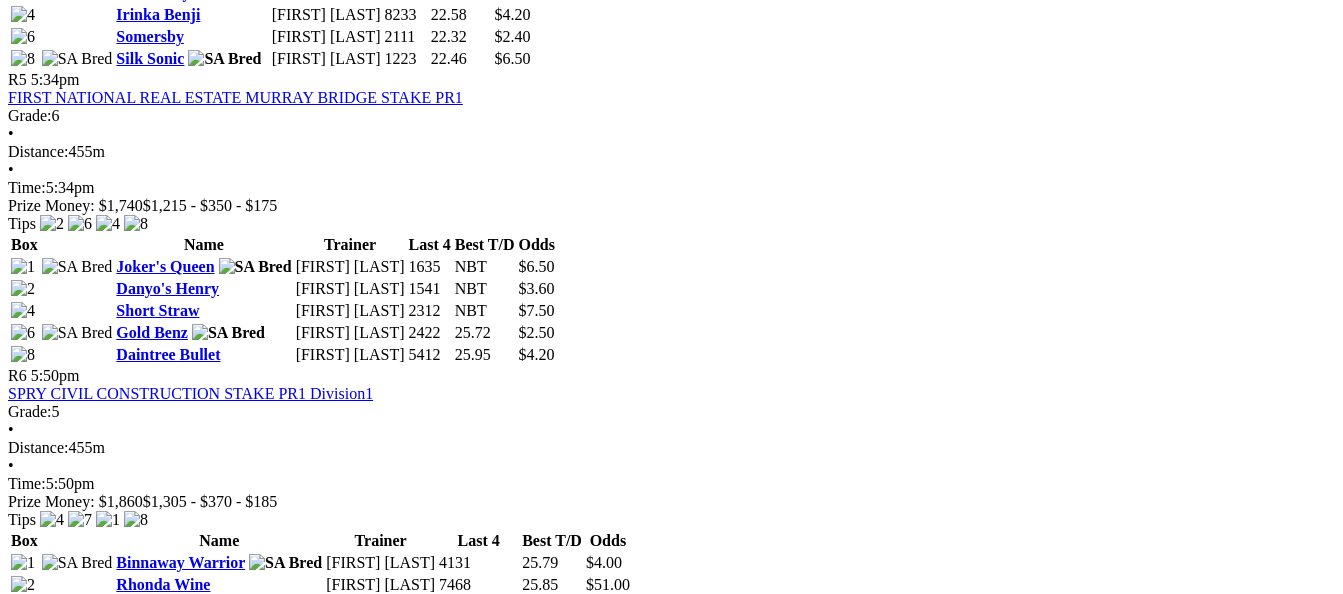 scroll, scrollTop: 2300, scrollLeft: 0, axis: vertical 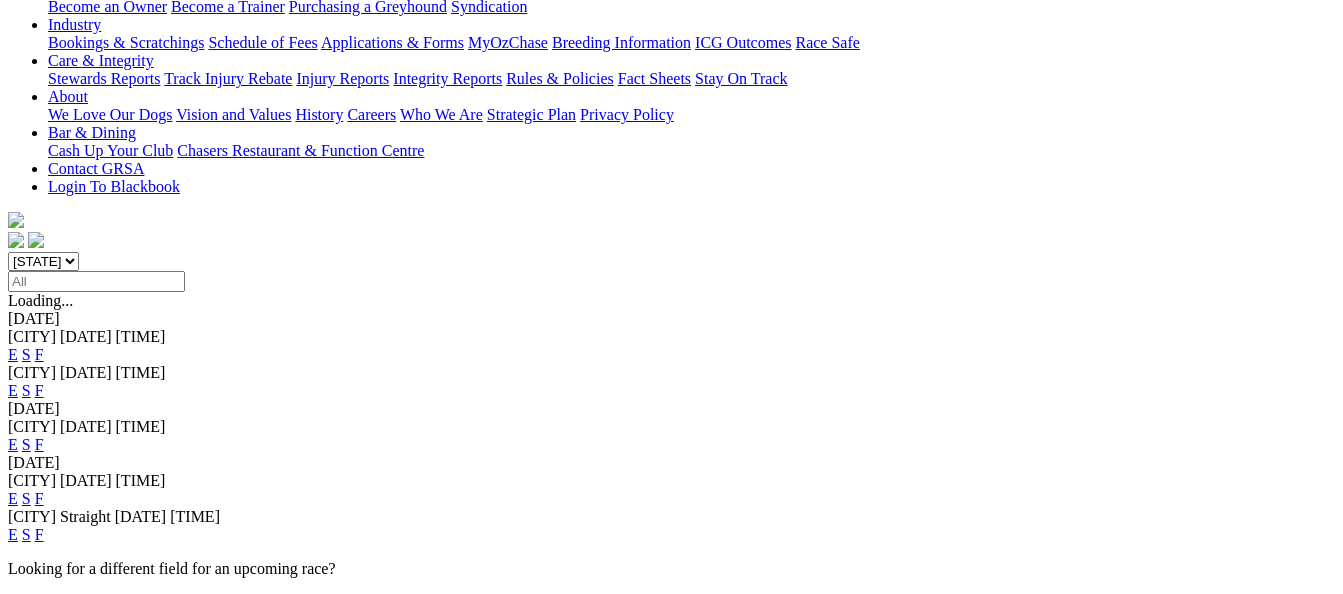 click on "F" at bounding box center (39, 444) 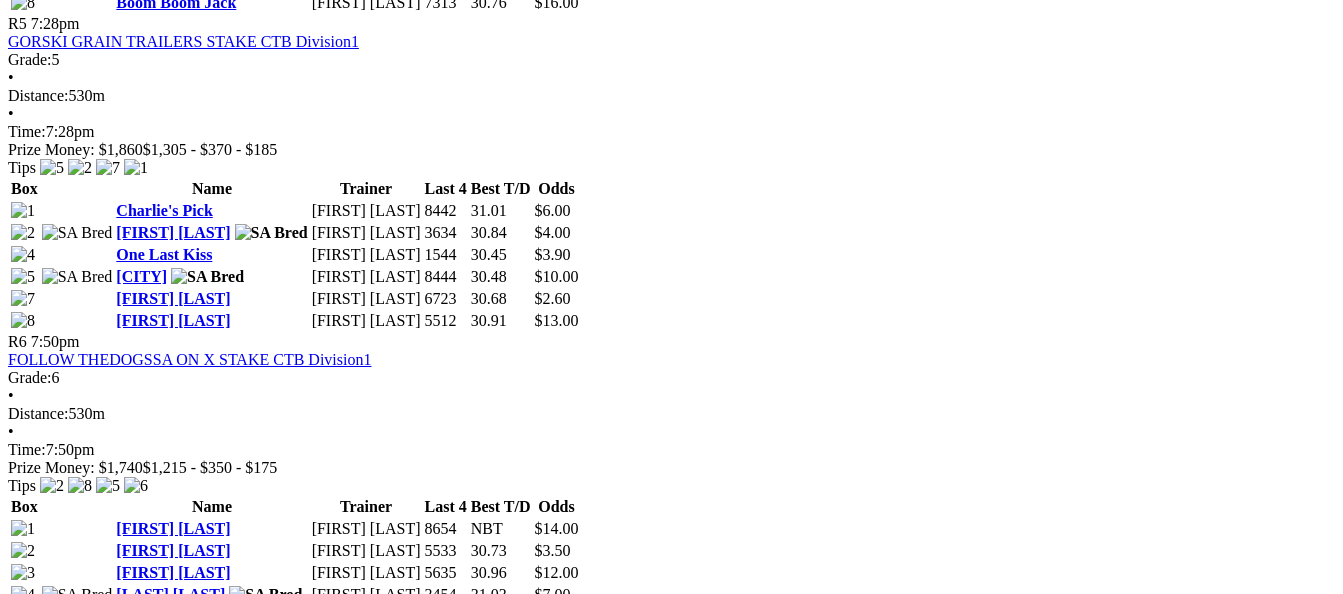 scroll, scrollTop: 2300, scrollLeft: 0, axis: vertical 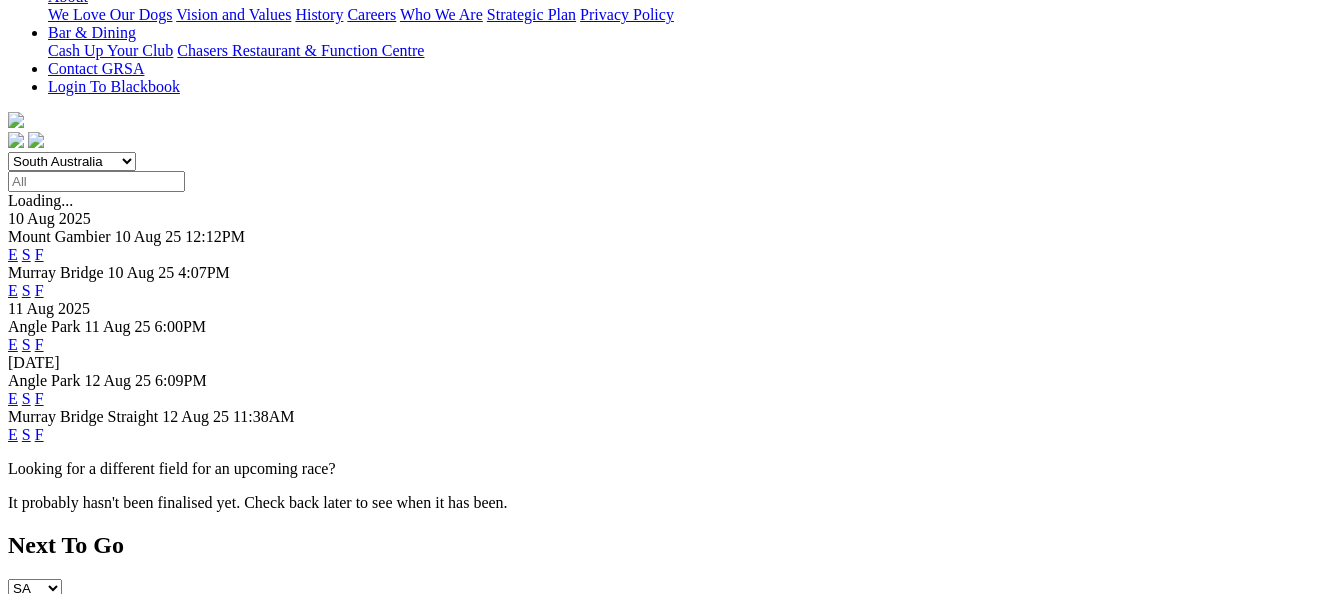 click on "F" at bounding box center [39, 398] 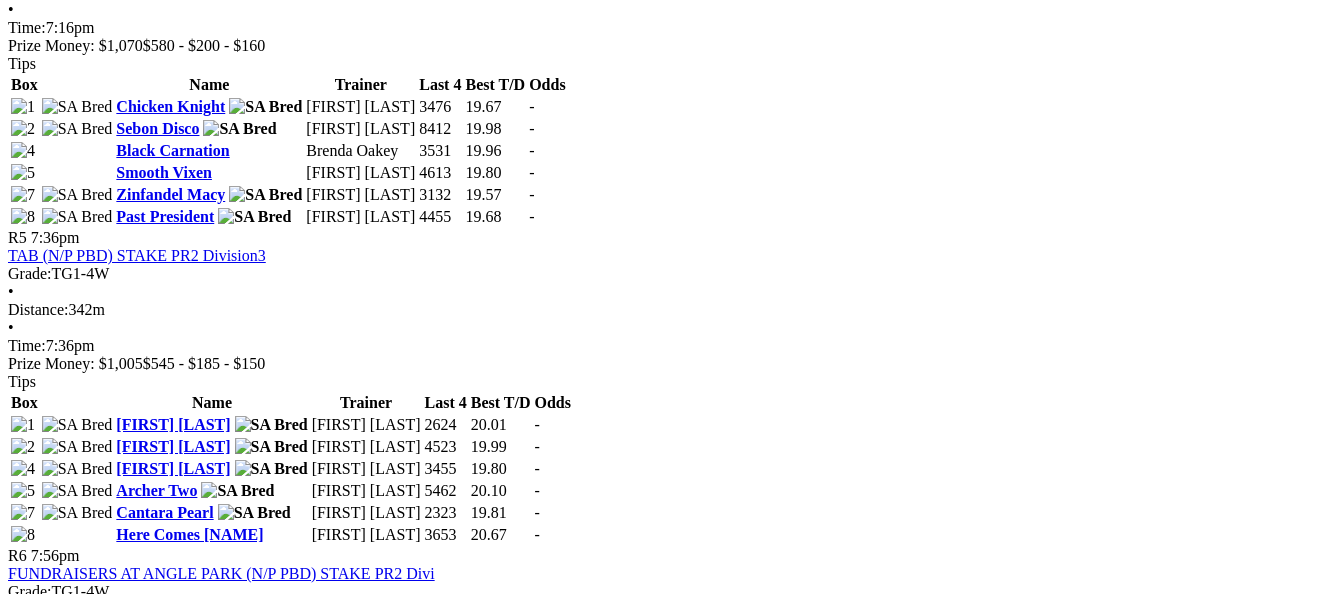 scroll, scrollTop: 2100, scrollLeft: 0, axis: vertical 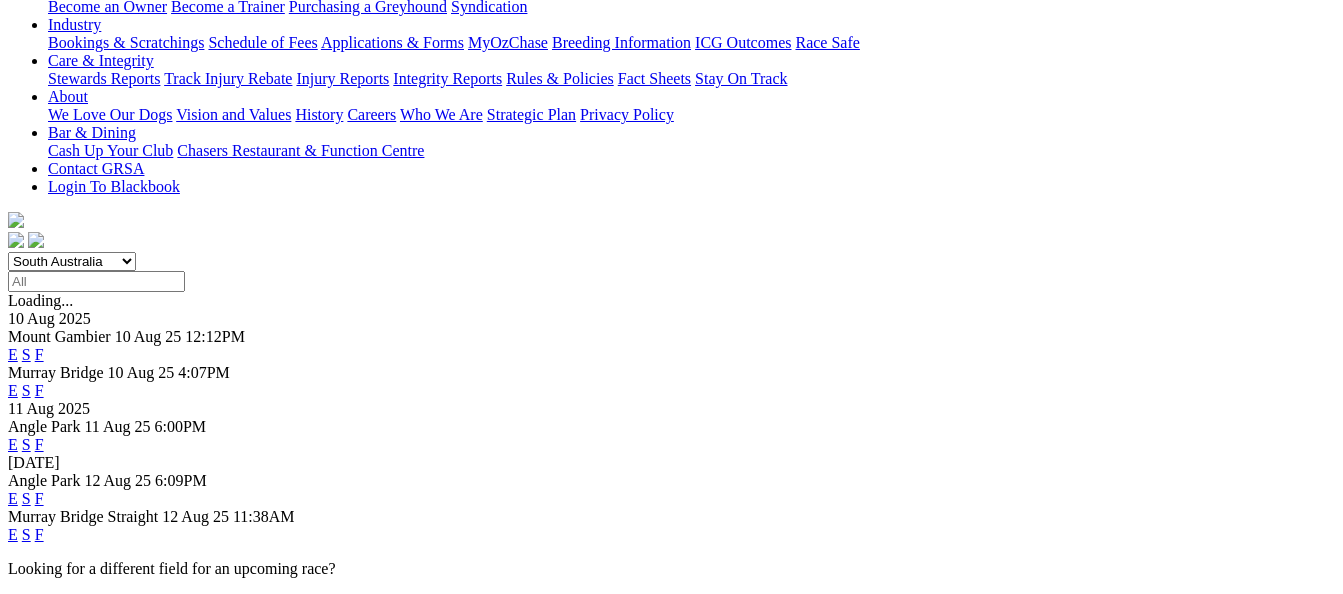 click on "F" at bounding box center (39, 534) 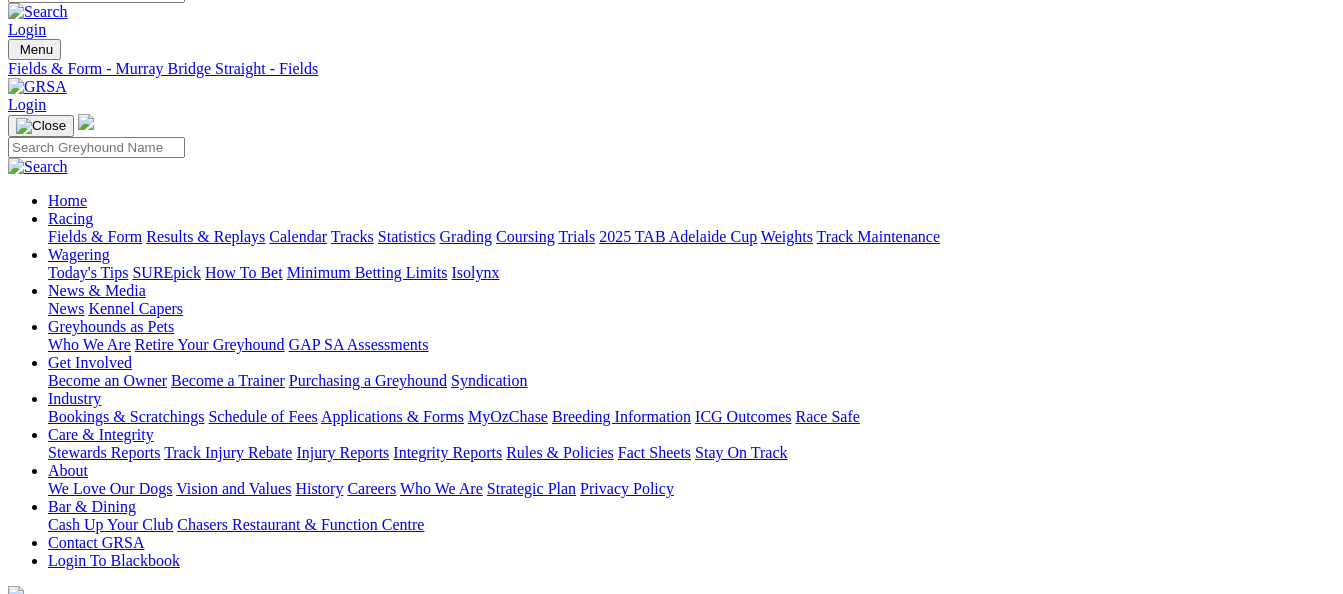 scroll, scrollTop: 0, scrollLeft: 0, axis: both 